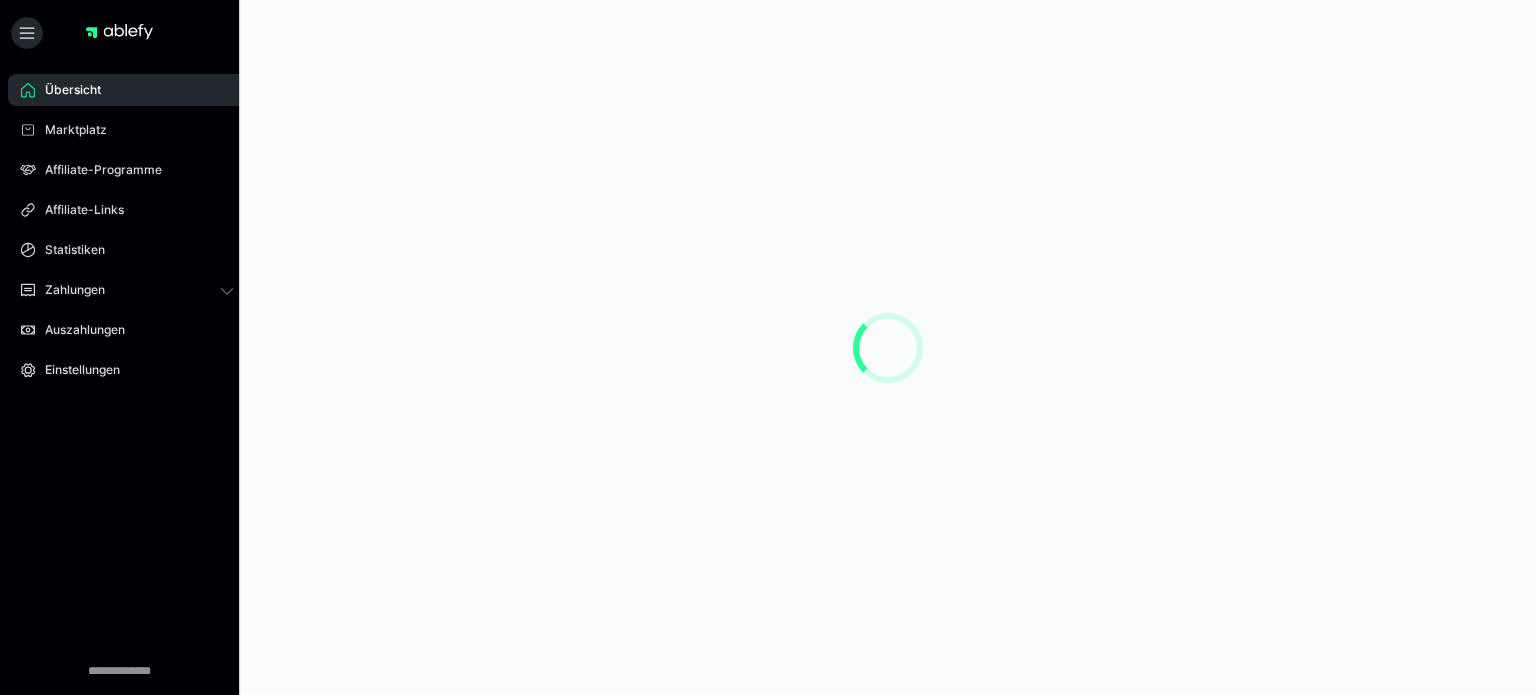 scroll, scrollTop: 0, scrollLeft: 0, axis: both 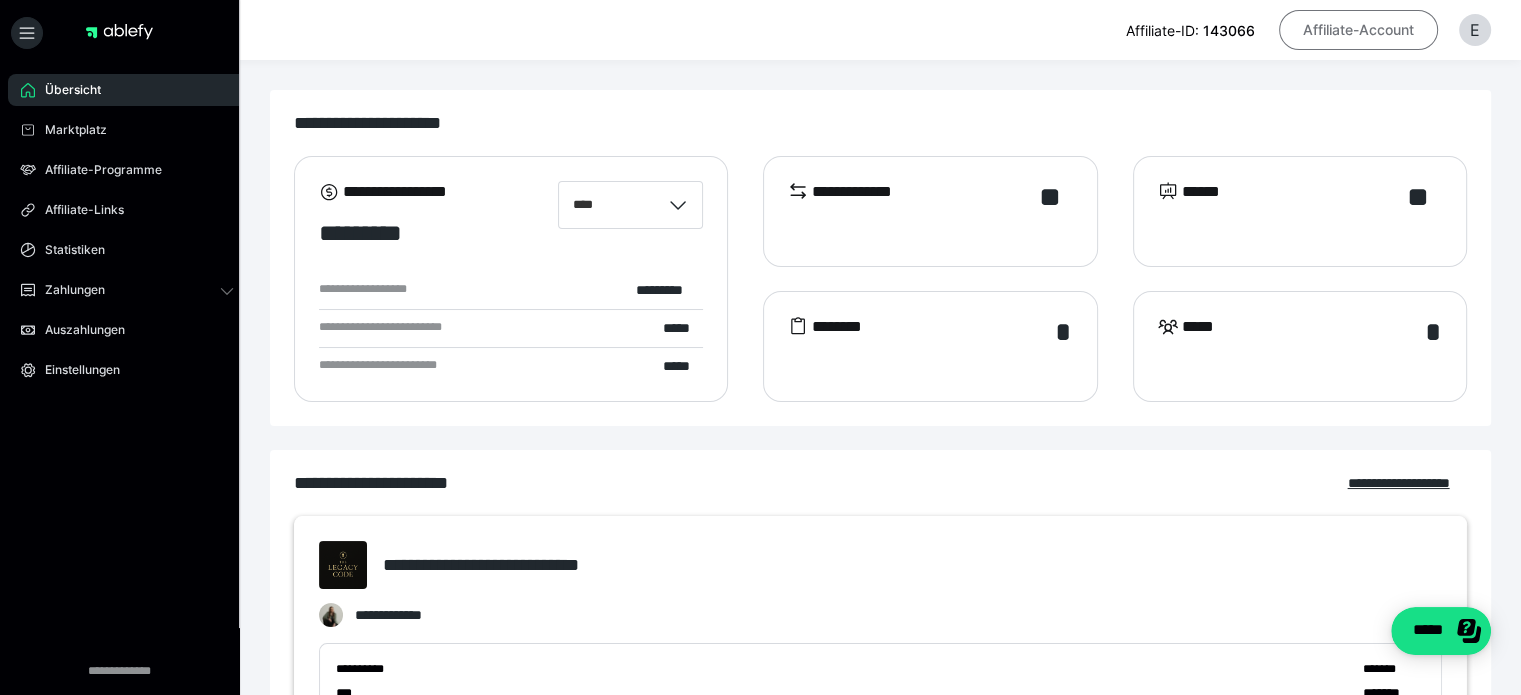 click on "Affiliate-Account" at bounding box center [1358, 30] 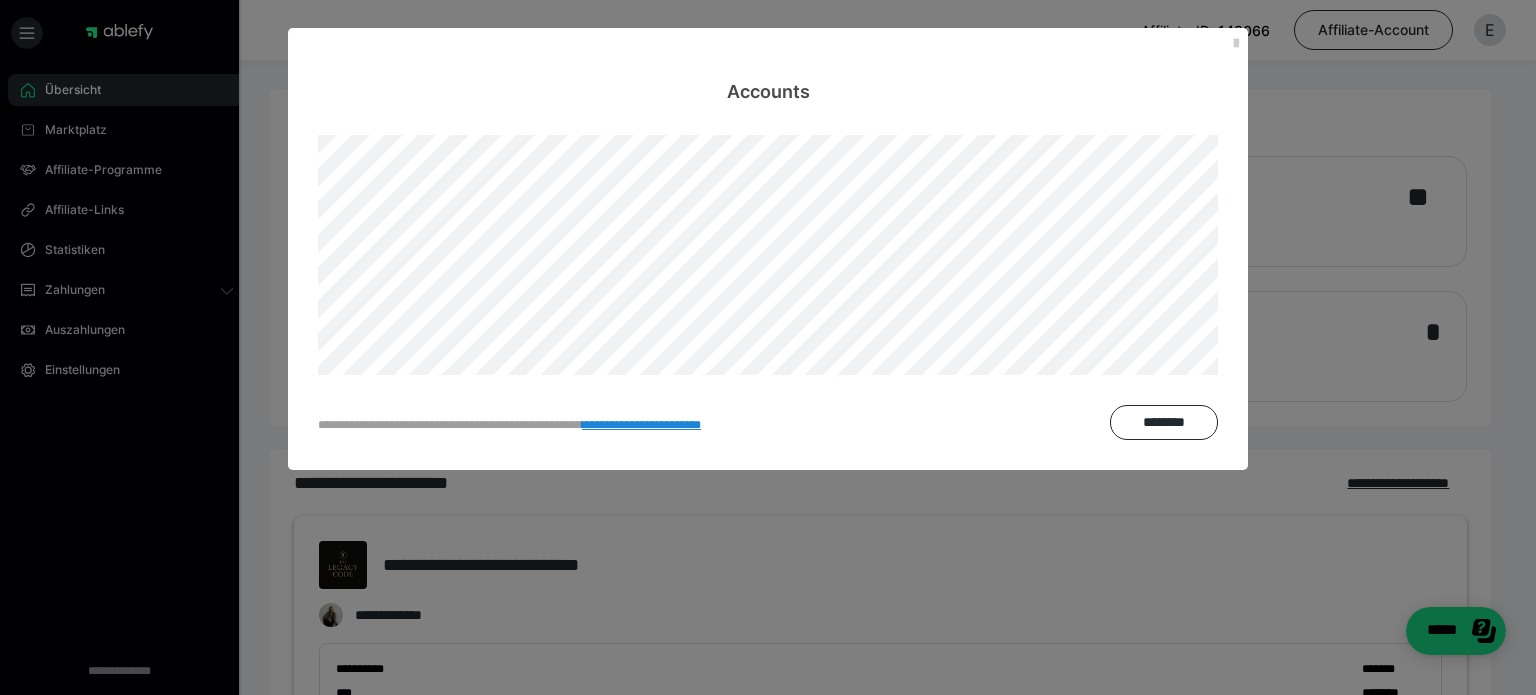 scroll, scrollTop: 0, scrollLeft: 0, axis: both 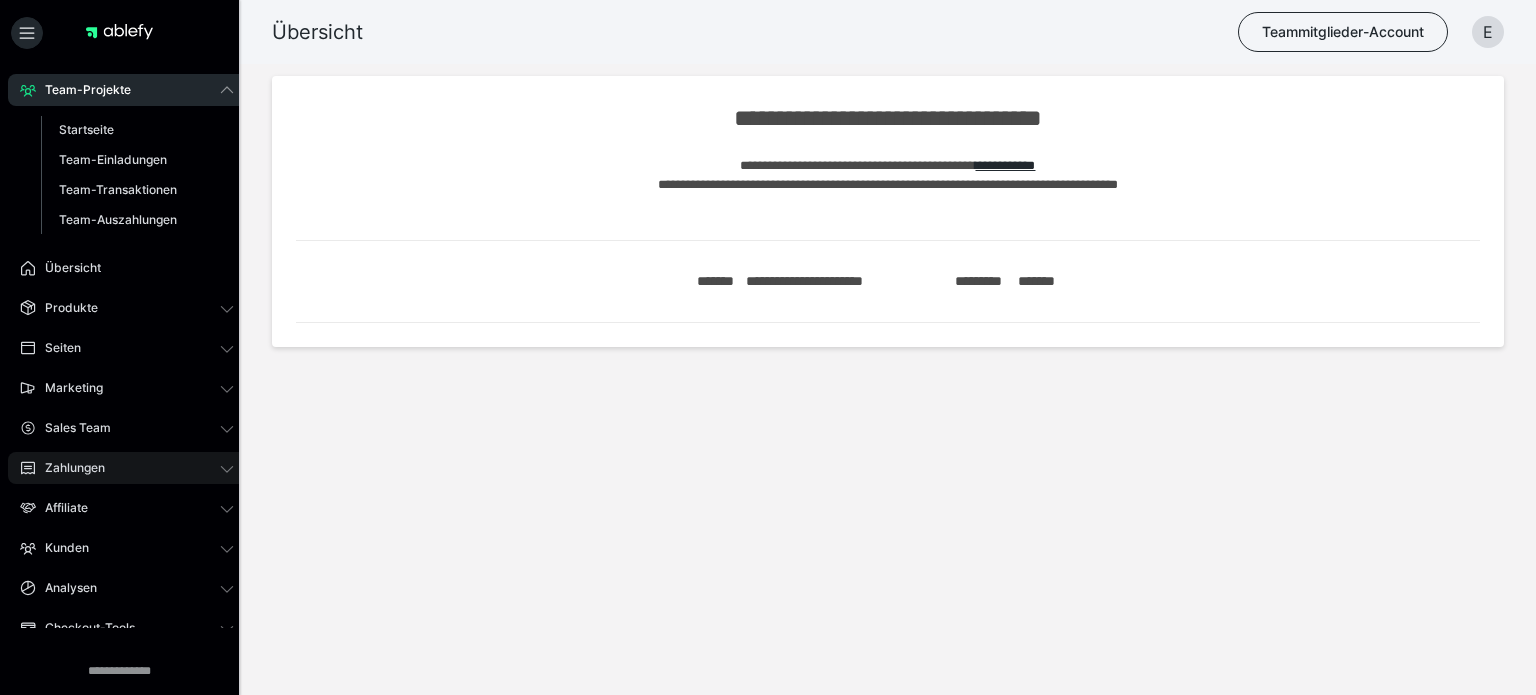 click on "Zahlungen" at bounding box center [127, 468] 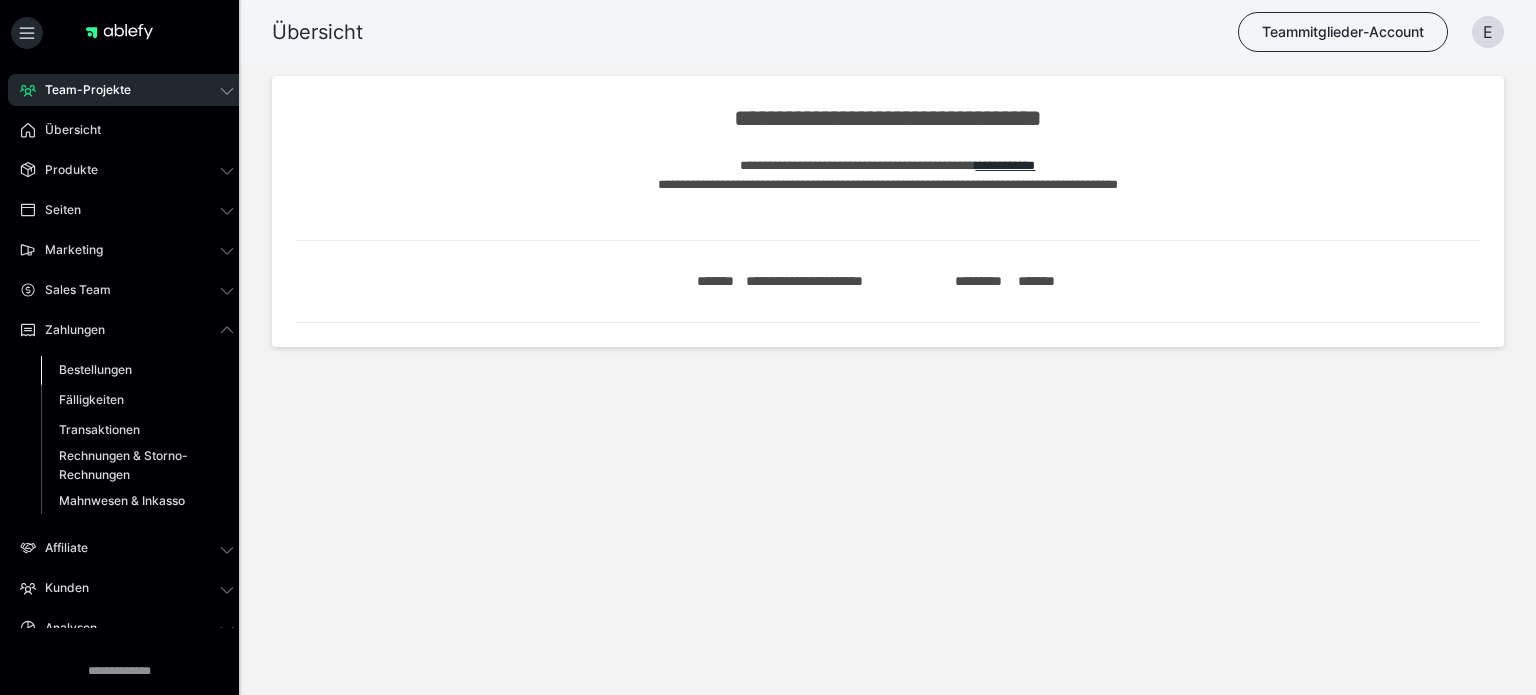 click on "Bestellungen" at bounding box center [95, 369] 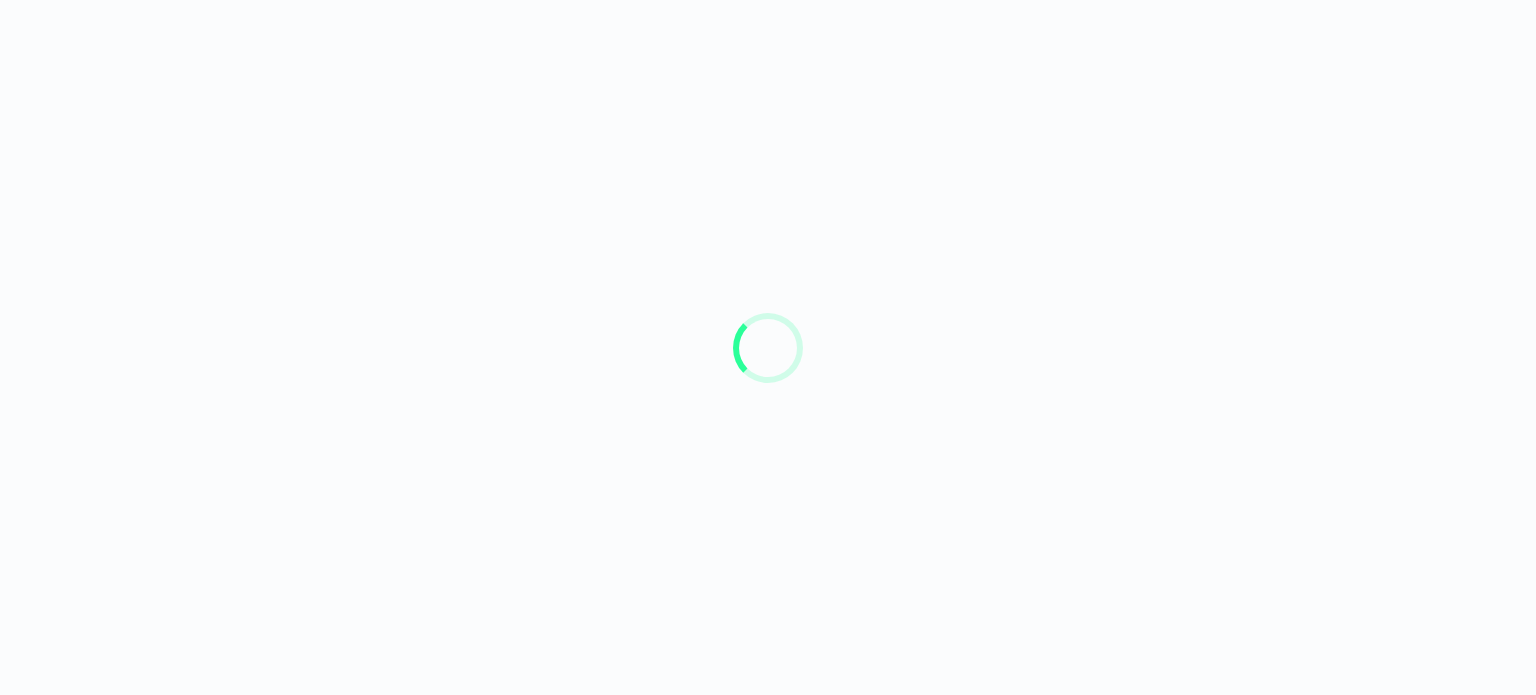 scroll, scrollTop: 0, scrollLeft: 0, axis: both 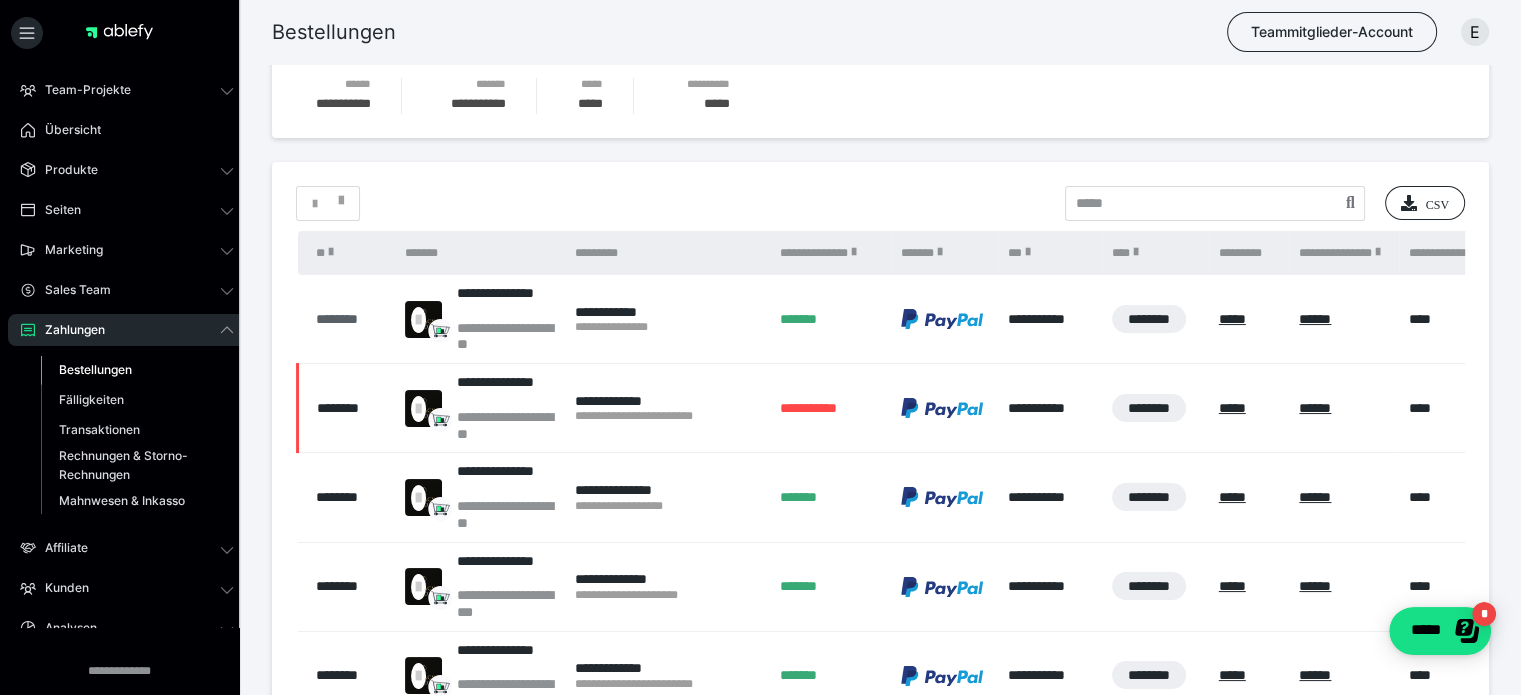 click on "********" at bounding box center [350, 319] 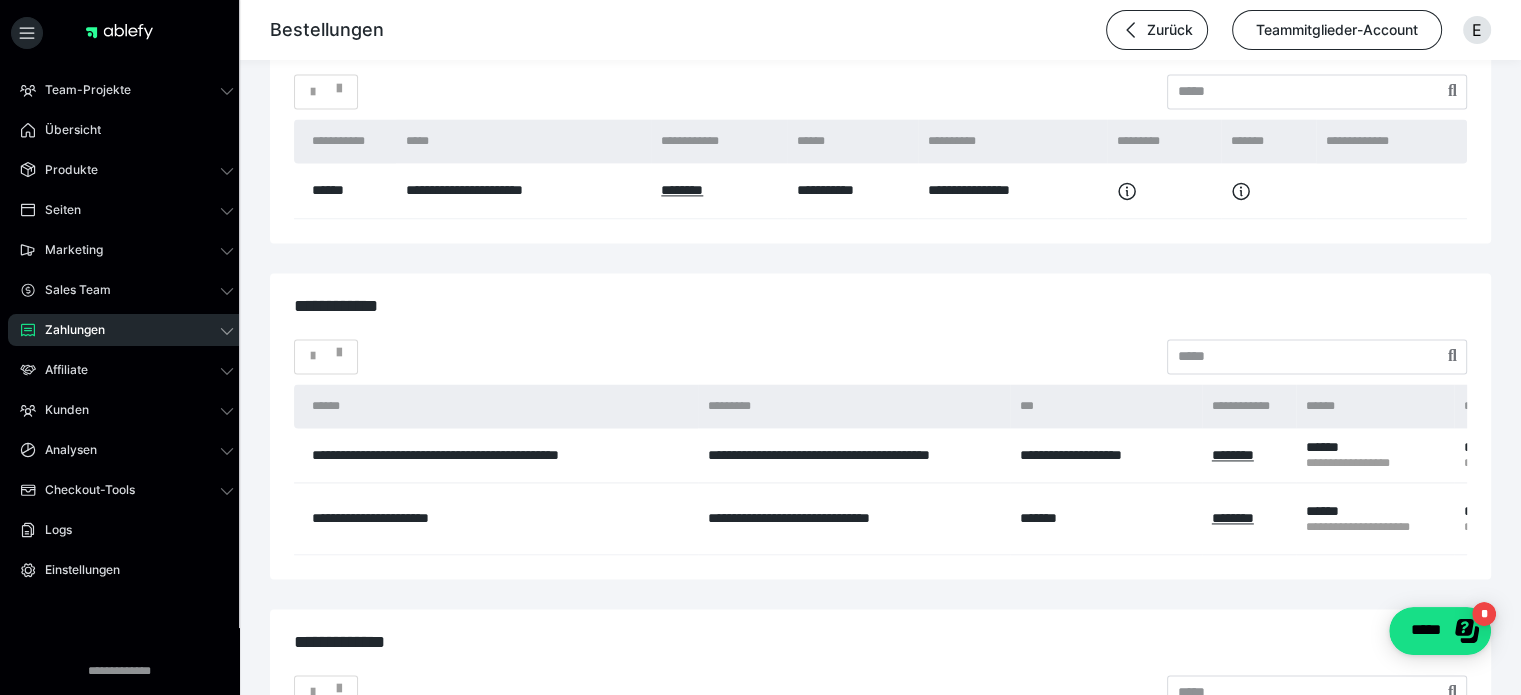 scroll, scrollTop: 3179, scrollLeft: 0, axis: vertical 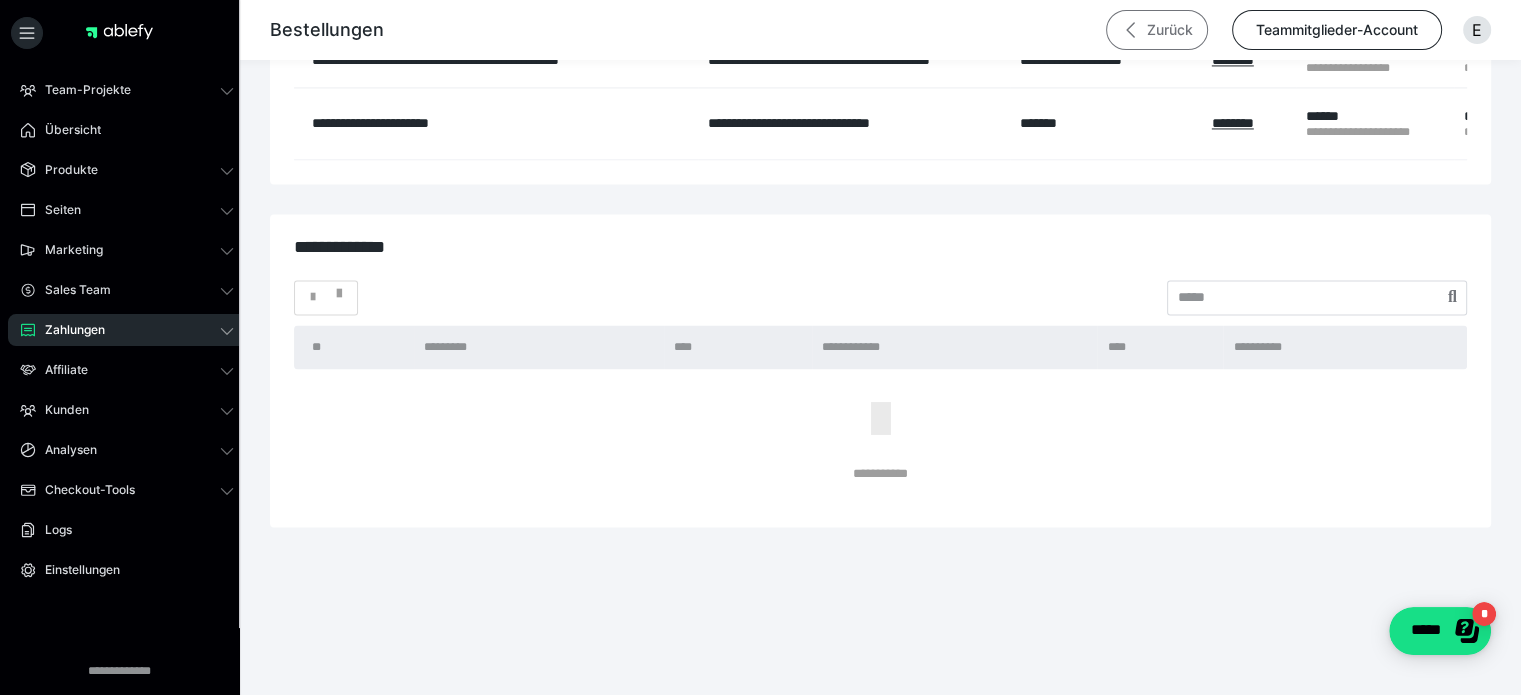 click on "Zurück" at bounding box center [1157, 30] 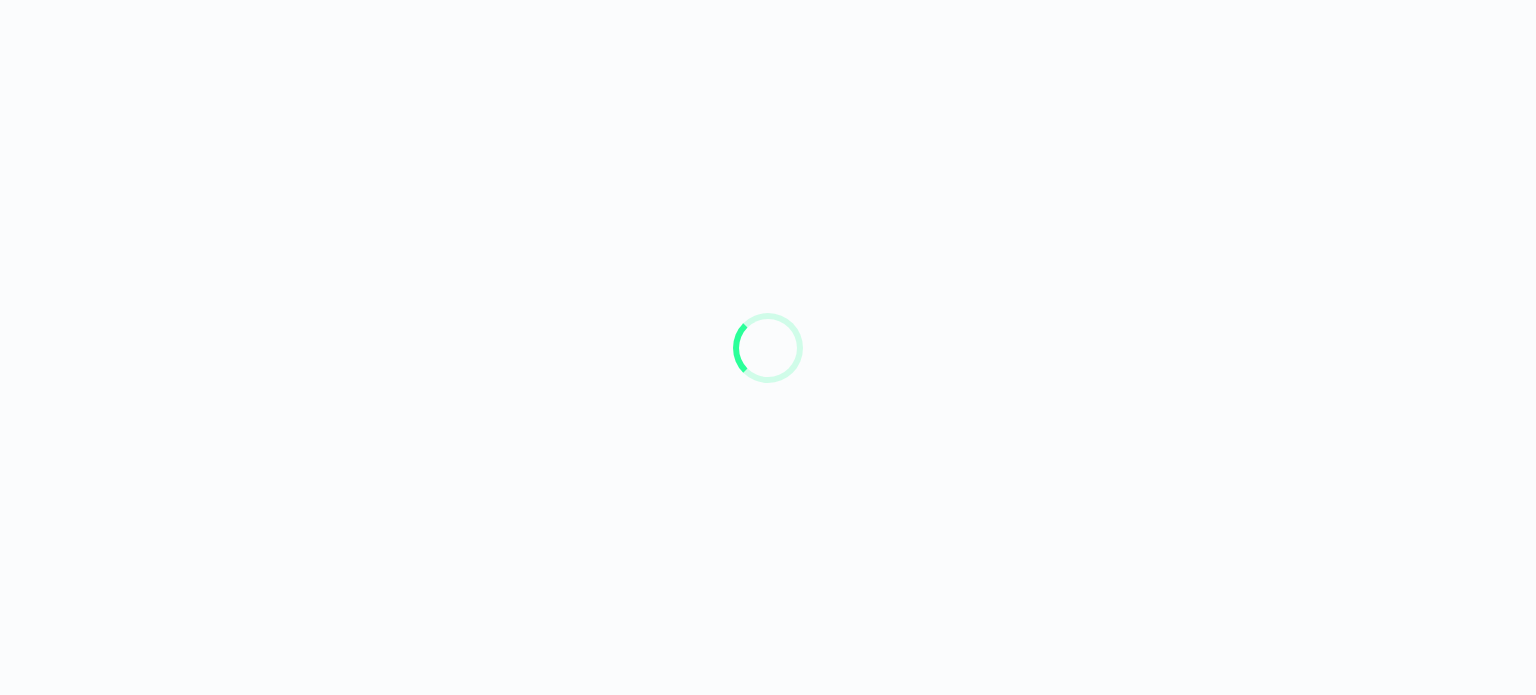scroll, scrollTop: 0, scrollLeft: 0, axis: both 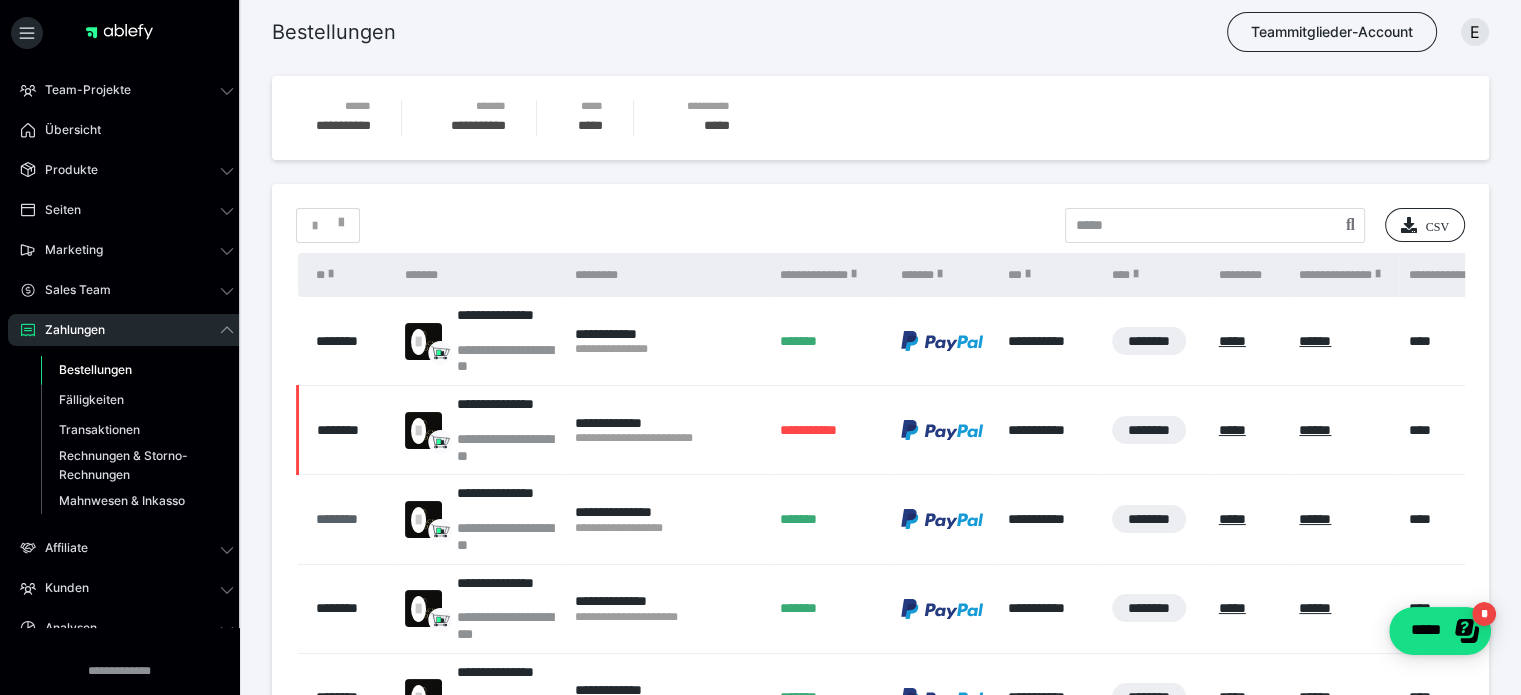 click on "********" at bounding box center [350, 519] 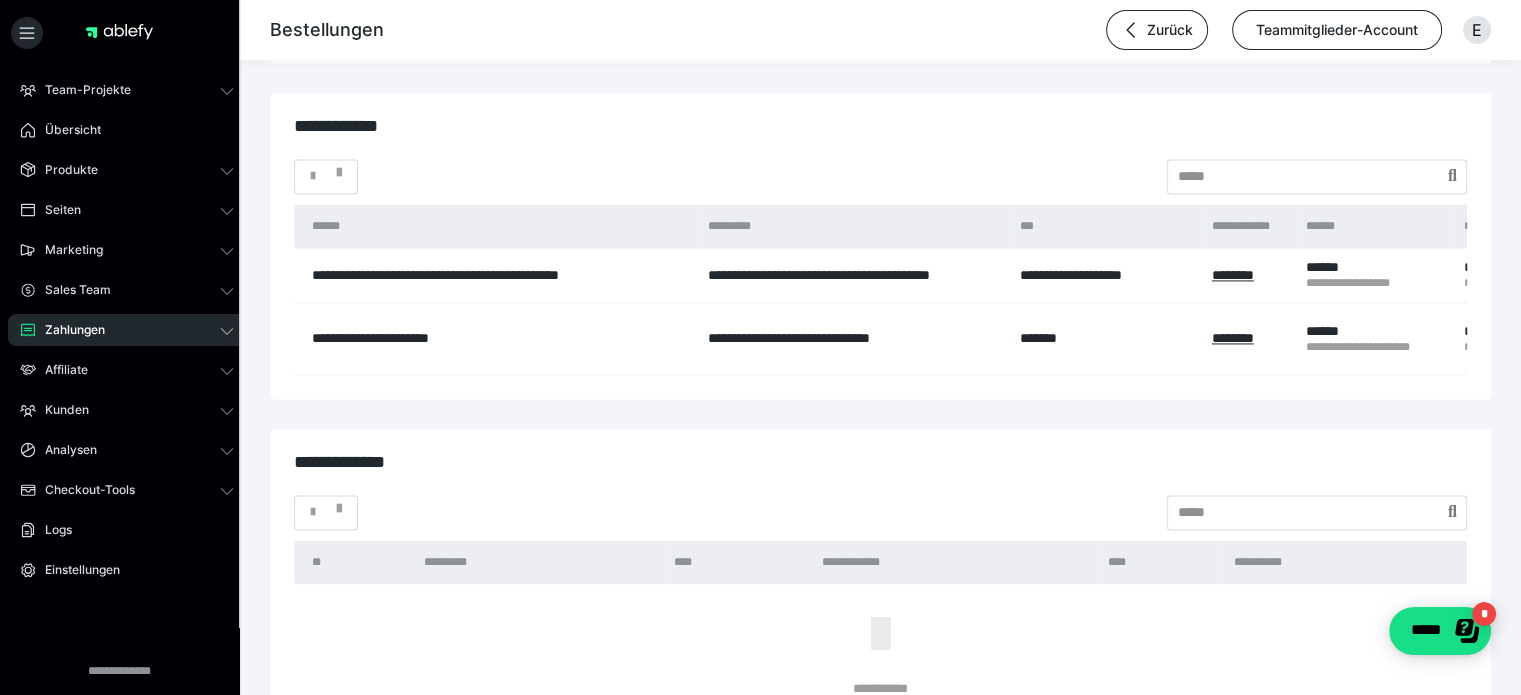 scroll, scrollTop: 2926, scrollLeft: 0, axis: vertical 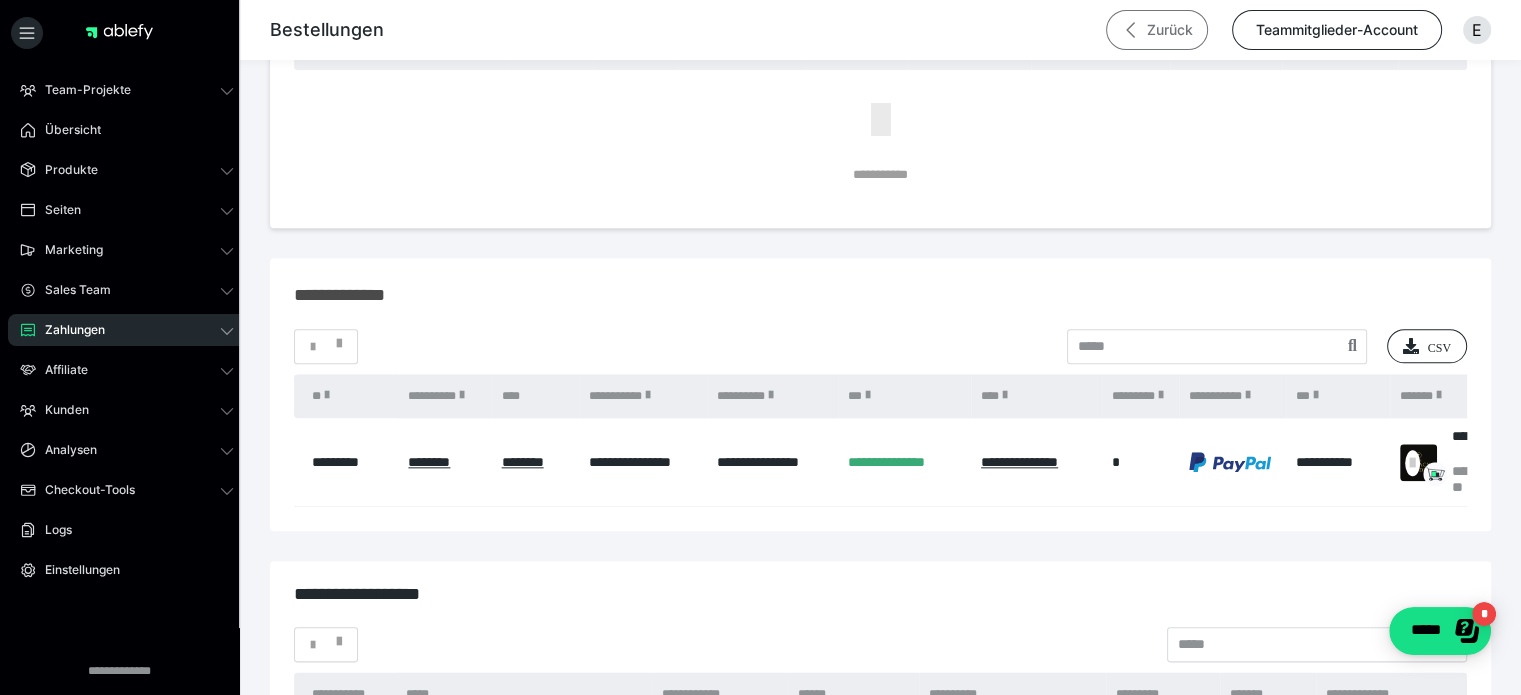 click on "Zurück" at bounding box center (1157, 30) 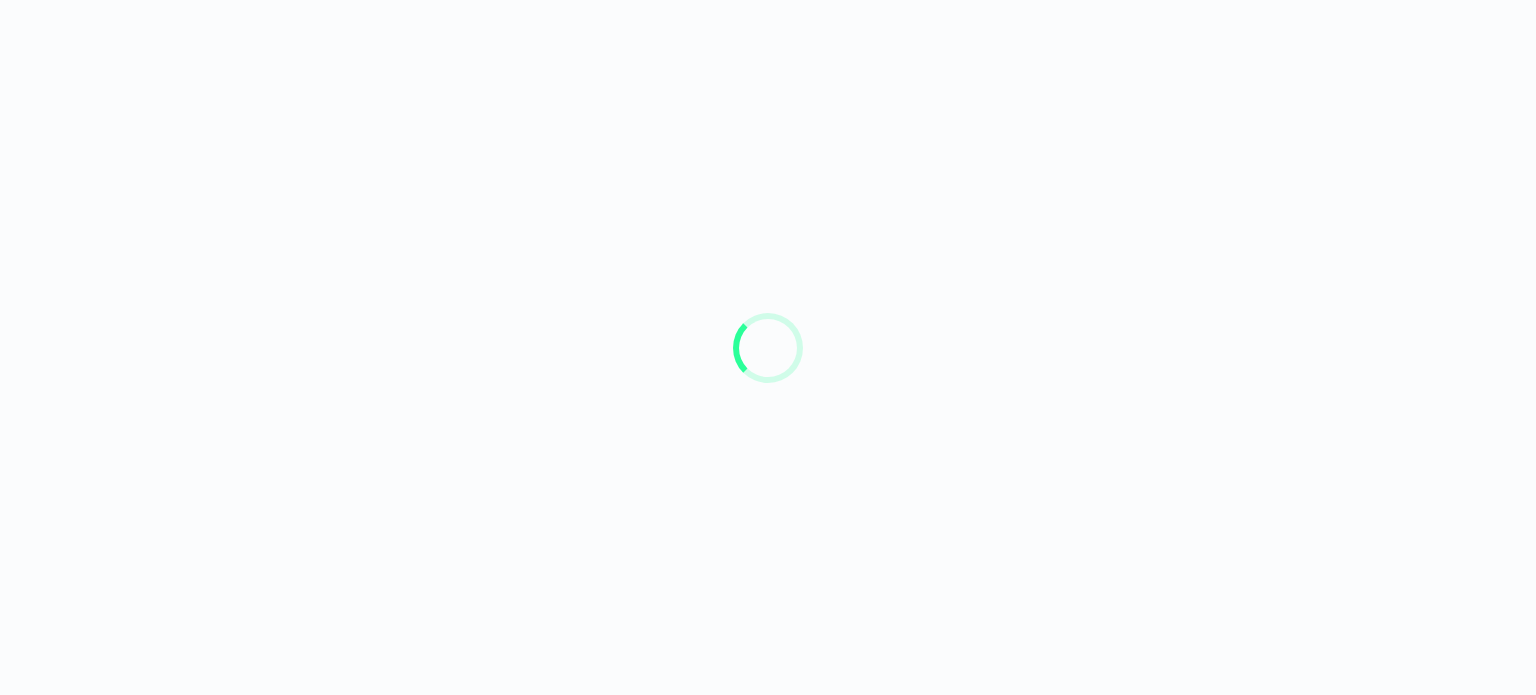 scroll, scrollTop: 0, scrollLeft: 0, axis: both 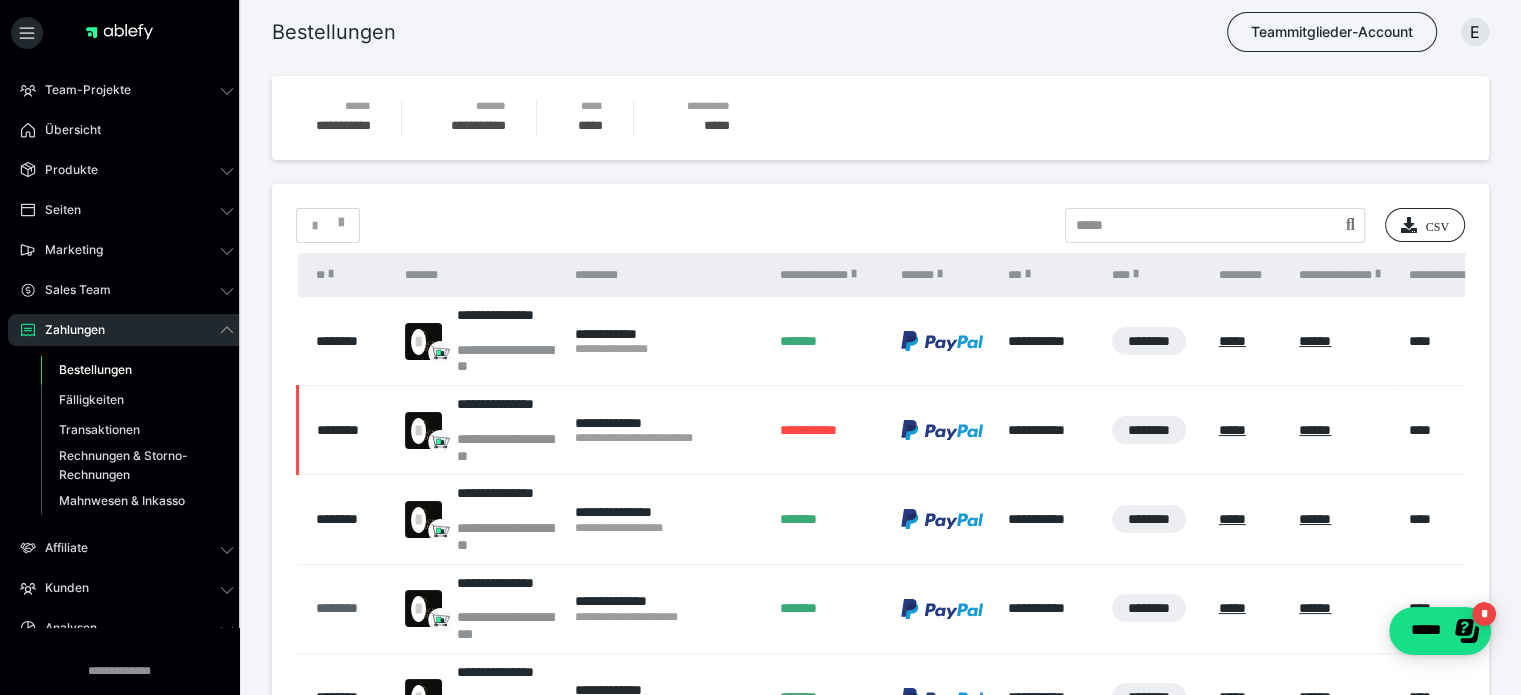 click on "********" at bounding box center (350, 608) 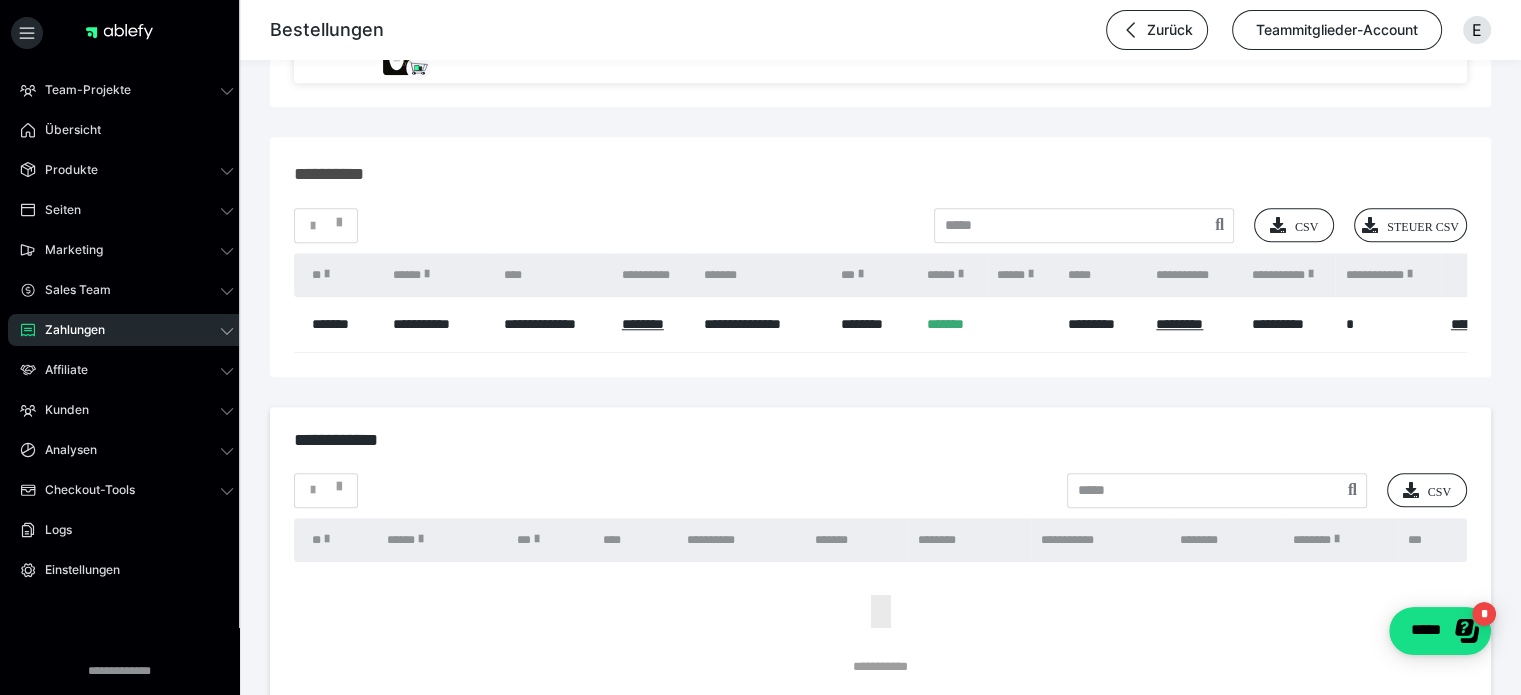 scroll, scrollTop: 1668, scrollLeft: 0, axis: vertical 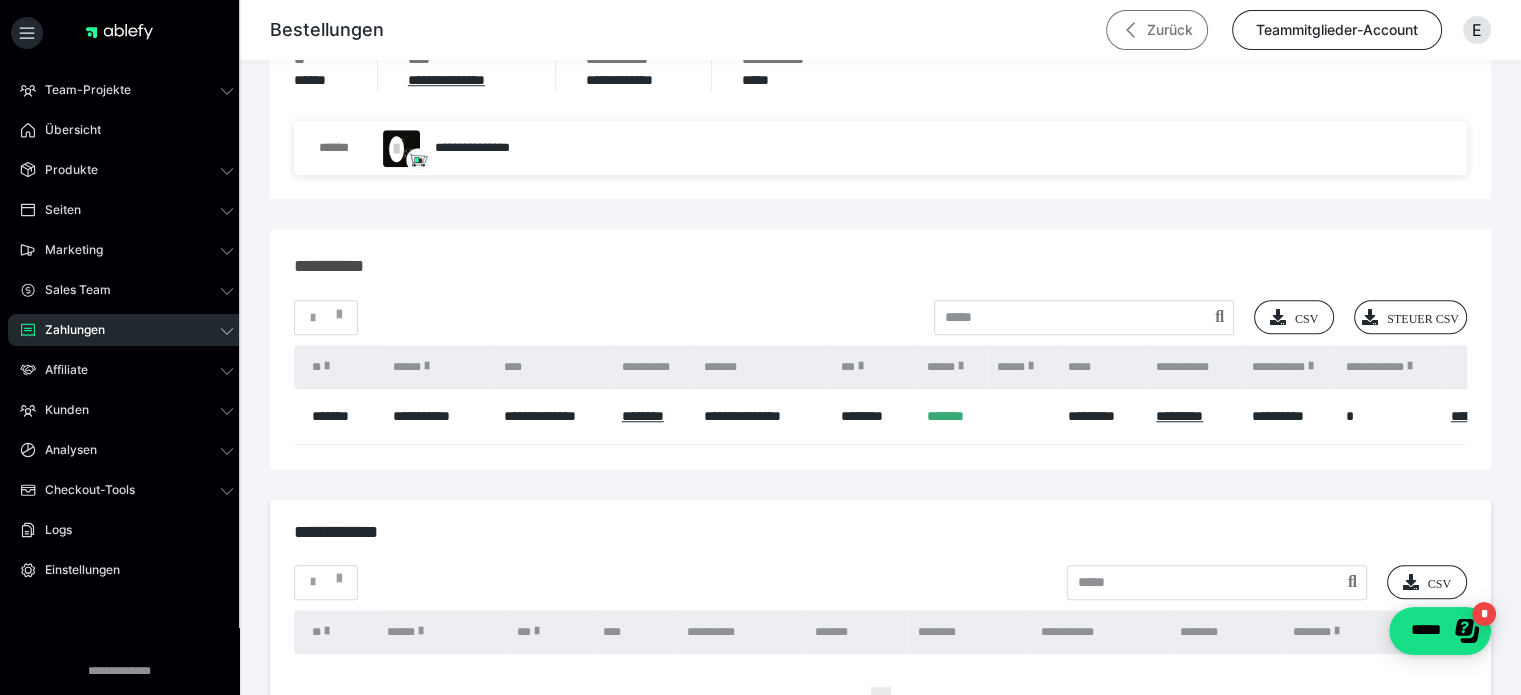 click on "Zurück" at bounding box center (1157, 30) 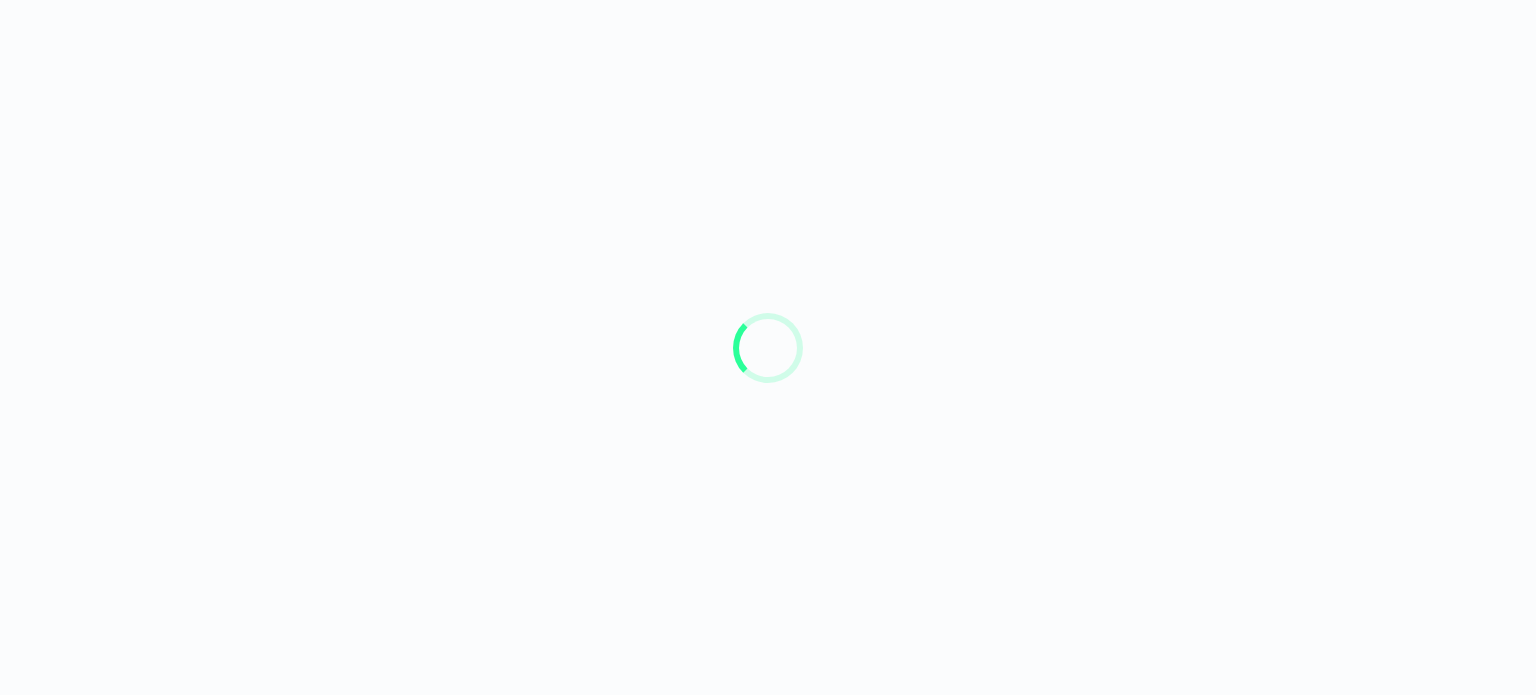 scroll, scrollTop: 0, scrollLeft: 0, axis: both 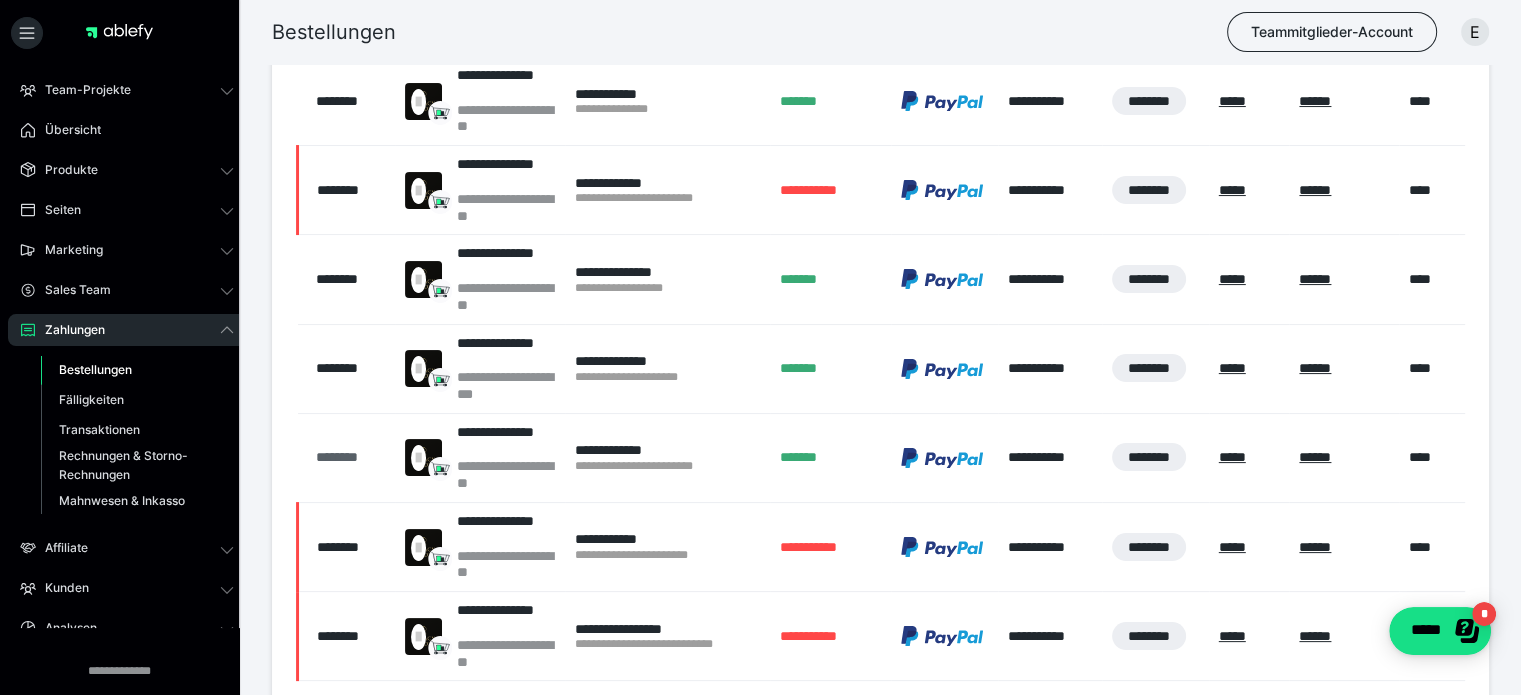 click on "********" at bounding box center [350, 457] 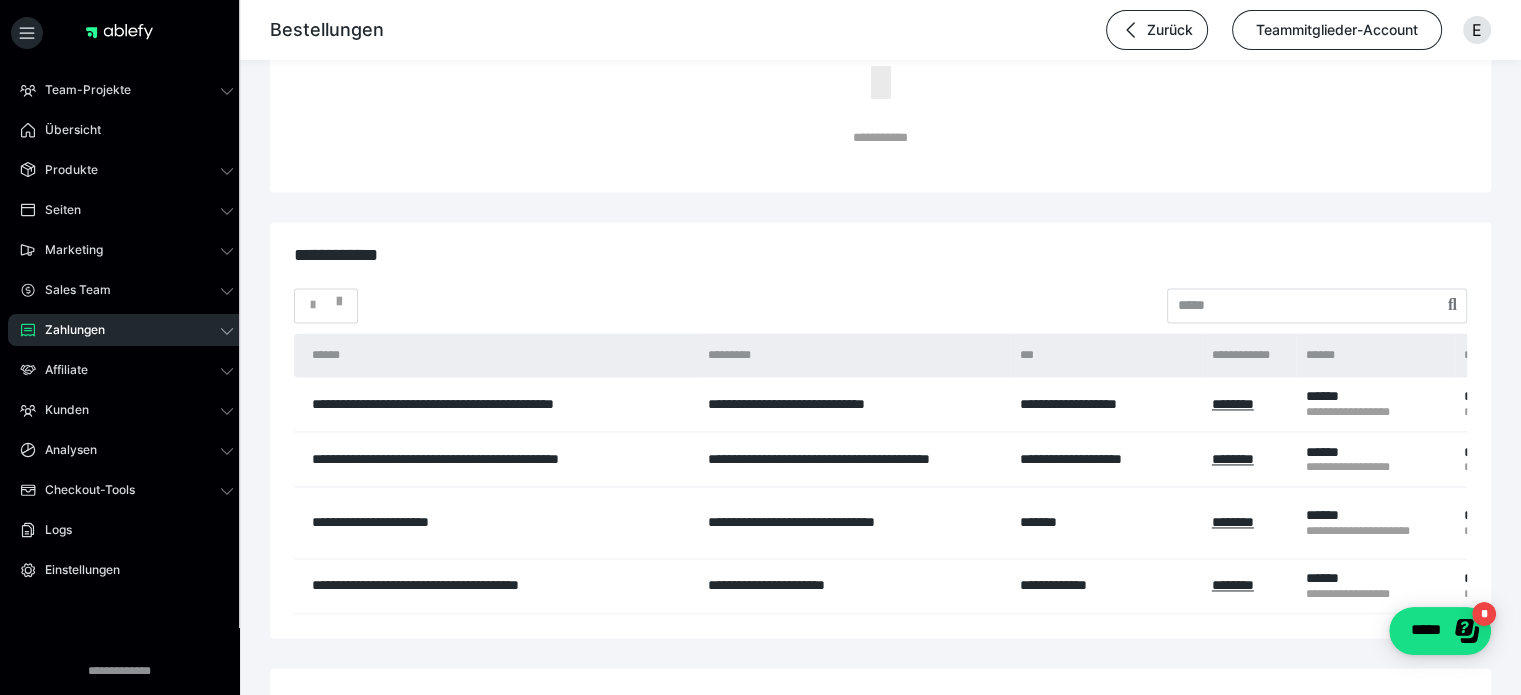 scroll, scrollTop: 2915, scrollLeft: 0, axis: vertical 